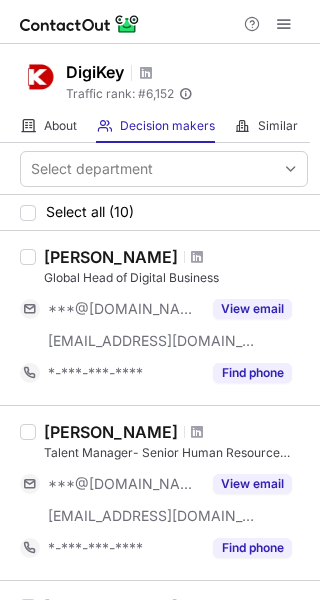 scroll, scrollTop: 0, scrollLeft: 0, axis: both 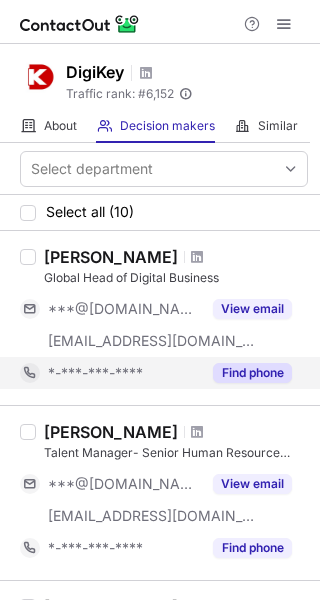 click on "Find phone" at bounding box center (252, 373) 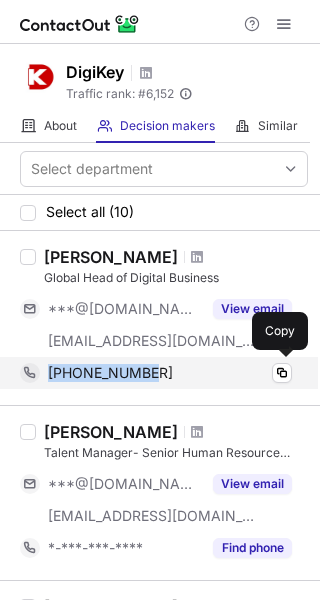 drag, startPoint x: 156, startPoint y: 375, endPoint x: 34, endPoint y: 376, distance: 122.0041 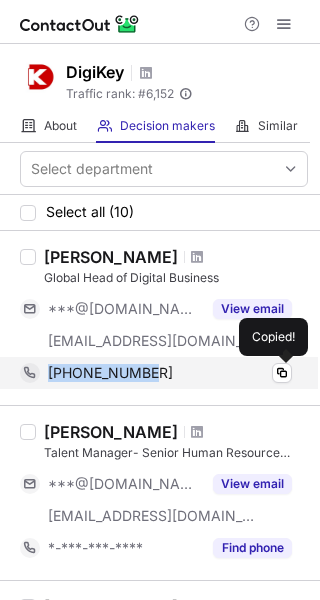 copy on "+17632036062" 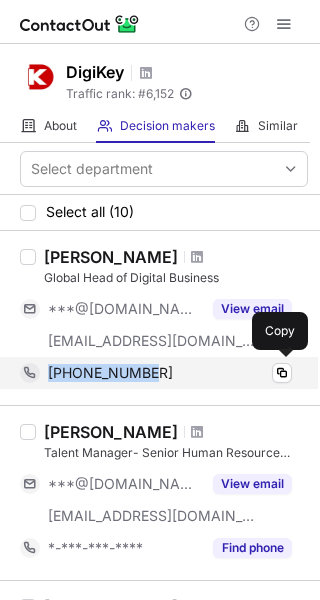 click on "+17632036062 Copy" at bounding box center [156, 373] 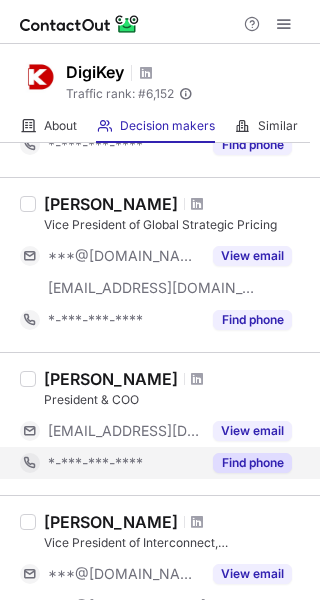 scroll, scrollTop: 600, scrollLeft: 0, axis: vertical 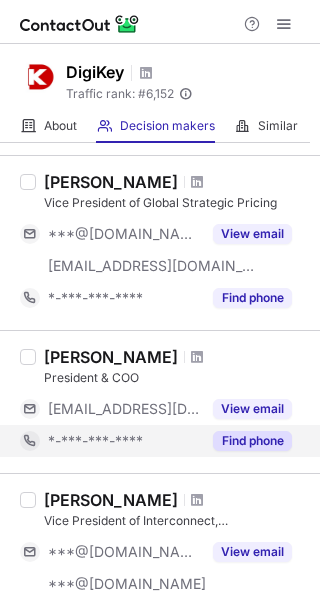 click on "Find phone" at bounding box center (252, 441) 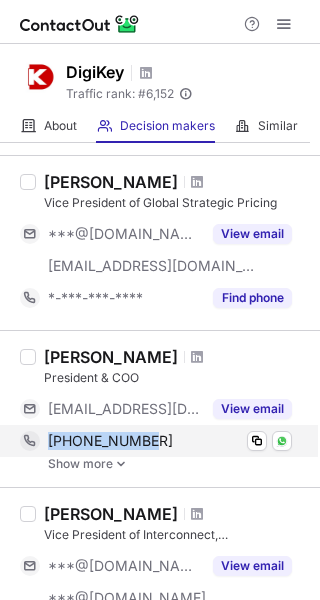 drag, startPoint x: 158, startPoint y: 433, endPoint x: 33, endPoint y: 432, distance: 125.004 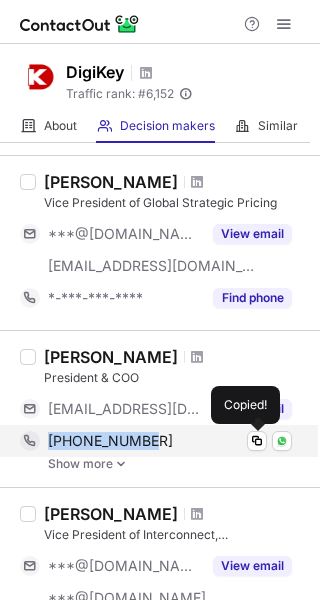 copy on "+12186868001" 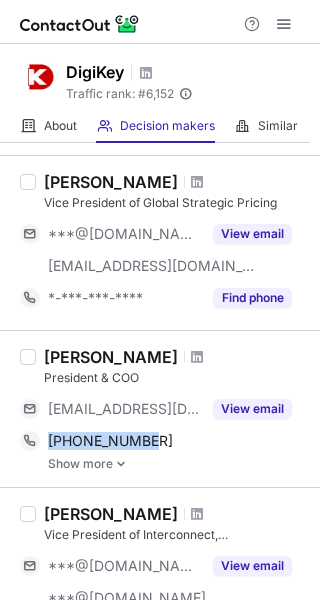 click at bounding box center [121, 464] 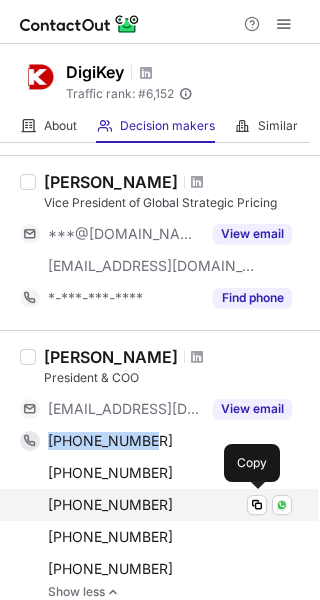 scroll, scrollTop: 700, scrollLeft: 0, axis: vertical 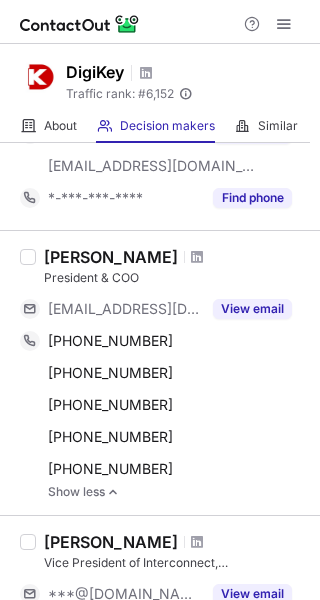 click on "Dave Doherty President & COO" at bounding box center (176, 267) 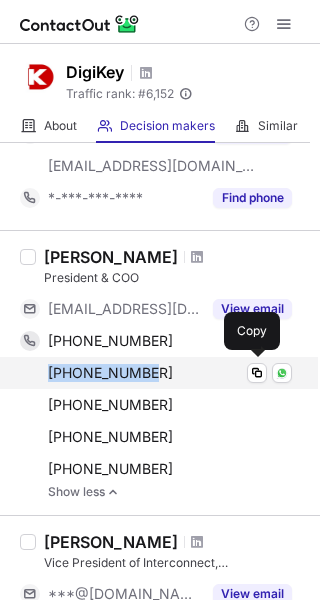 drag, startPoint x: 145, startPoint y: 371, endPoint x: 47, endPoint y: 380, distance: 98.4124 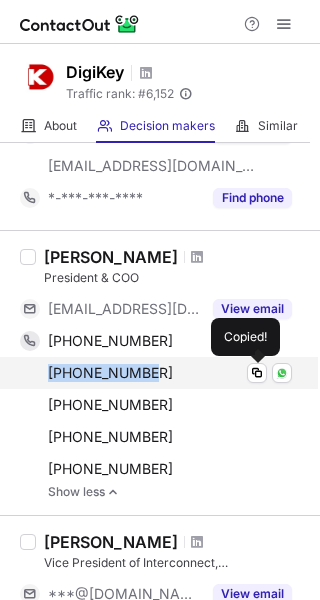 copy on "+13035066301" 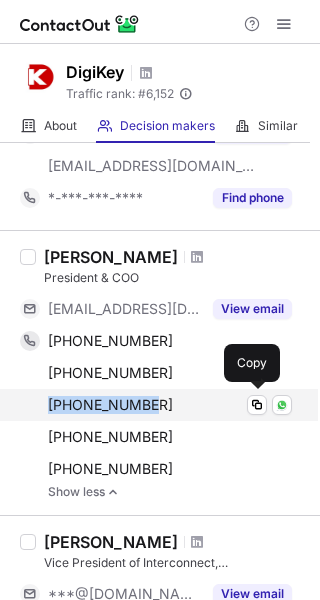 drag, startPoint x: 162, startPoint y: 406, endPoint x: 36, endPoint y: 405, distance: 126.00397 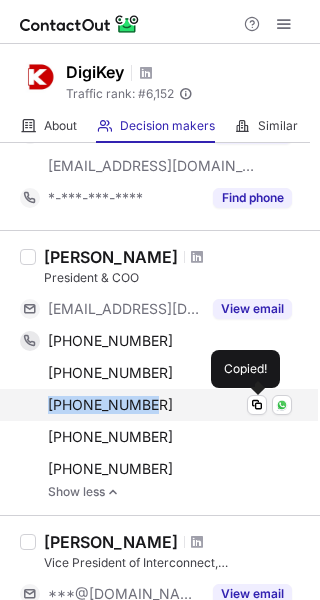 copy on "+17193389132" 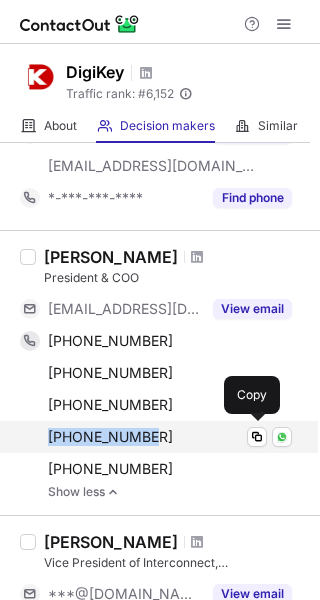 drag, startPoint x: 159, startPoint y: 431, endPoint x: 46, endPoint y: 435, distance: 113.07078 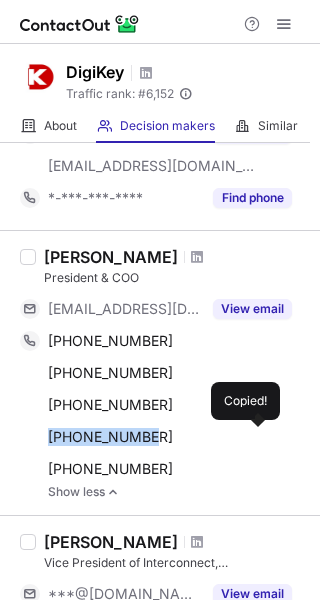 copy on "+18503480403" 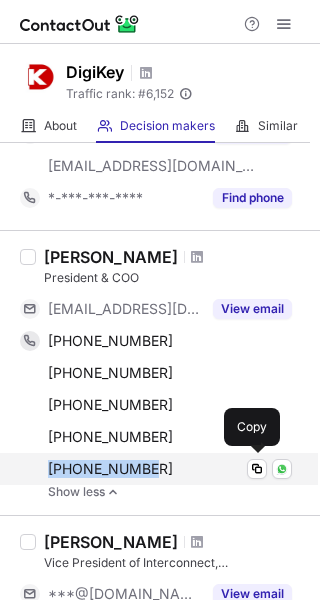 drag, startPoint x: 157, startPoint y: 469, endPoint x: 39, endPoint y: 470, distance: 118.004234 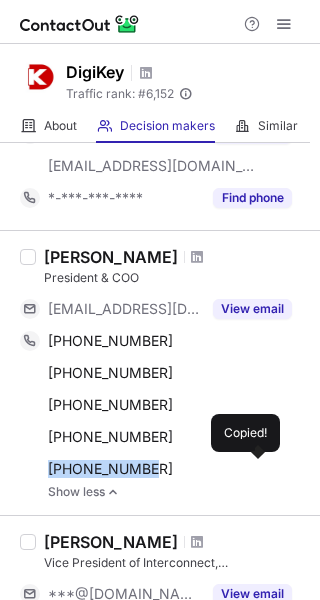 copy on "+14805808145" 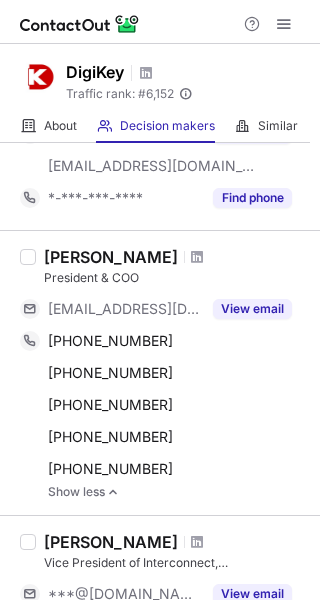 click on "Dave Doherty" at bounding box center [176, 257] 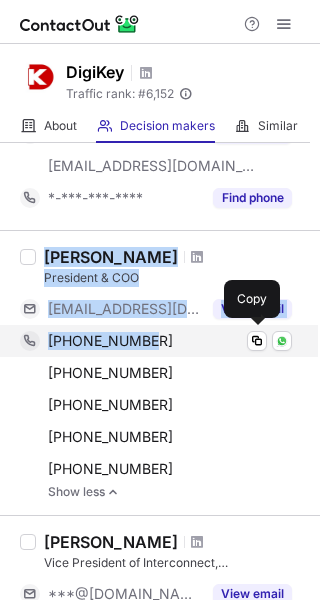 drag, startPoint x: 44, startPoint y: 261, endPoint x: 165, endPoint y: 326, distance: 137.35356 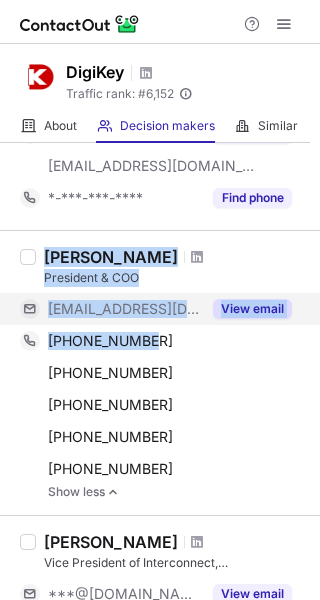 click on "View email" at bounding box center (252, 309) 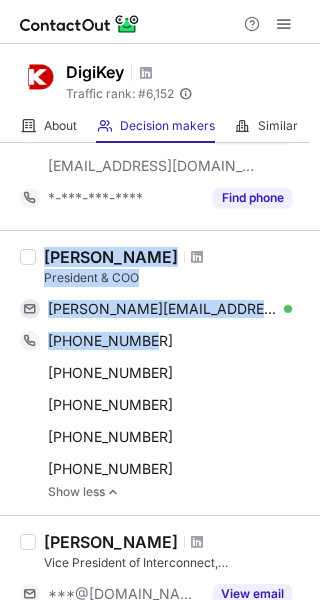 click on "Dave Doherty" at bounding box center (176, 257) 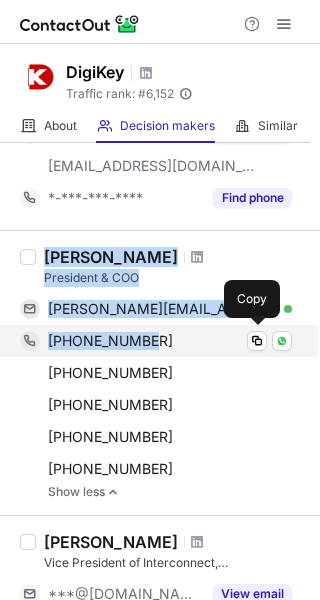 drag, startPoint x: 41, startPoint y: 254, endPoint x: 160, endPoint y: 343, distance: 148.60013 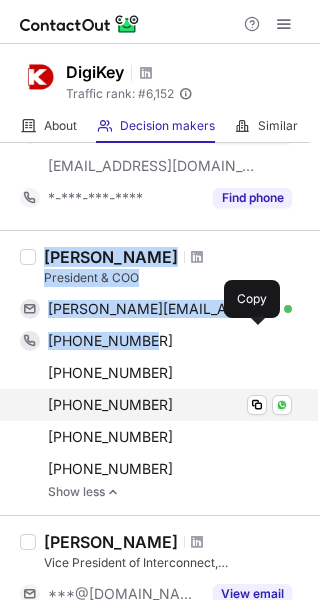 copy on "Dave Doherty President & COO dave.doherty@digikey.com Verified Copy +12186868001" 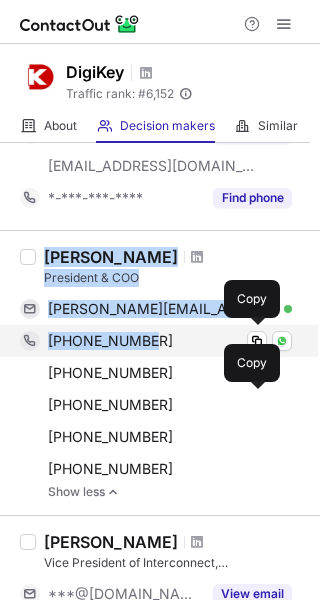 click on "+12186868001" at bounding box center (170, 341) 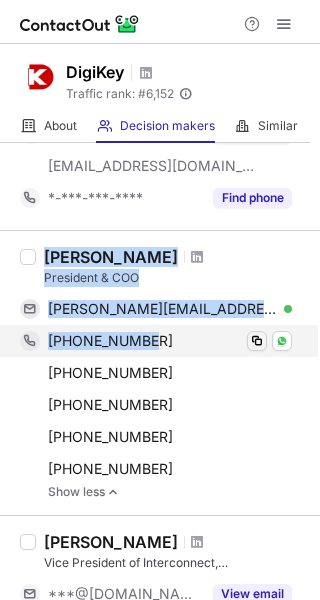 click at bounding box center (257, 341) 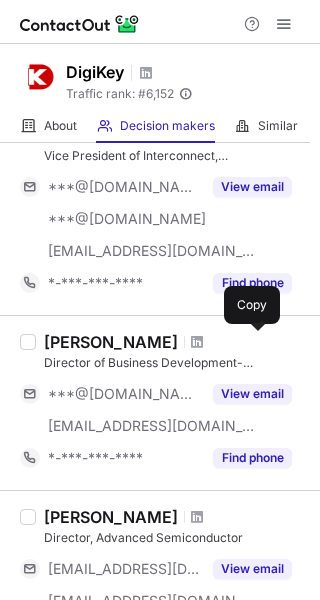 scroll, scrollTop: 1074, scrollLeft: 0, axis: vertical 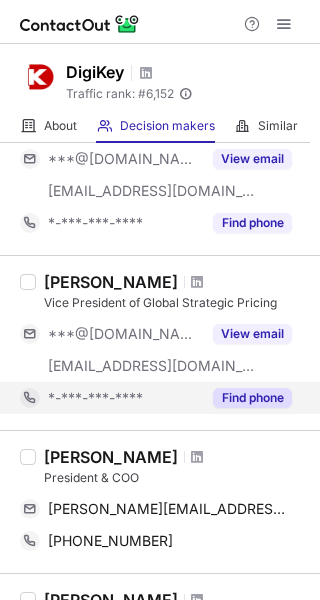 click on "Find phone" at bounding box center (252, 398) 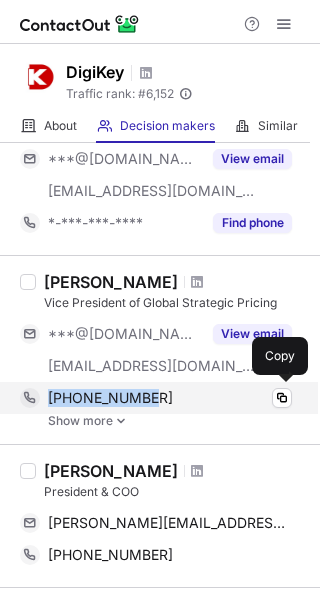 drag, startPoint x: 47, startPoint y: 397, endPoint x: 147, endPoint y: 392, distance: 100.12492 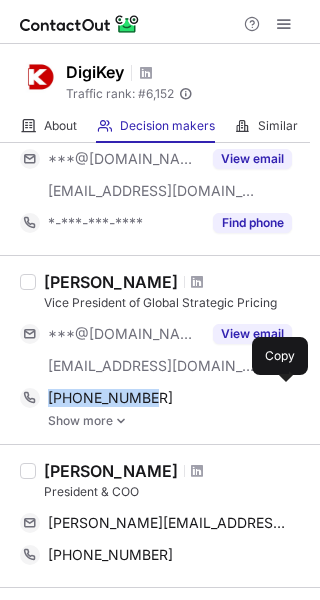 copy on "+16178039816" 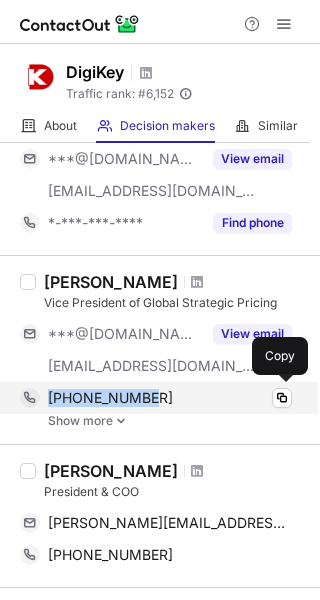 click on "+16178039816 Copy" at bounding box center [156, 398] 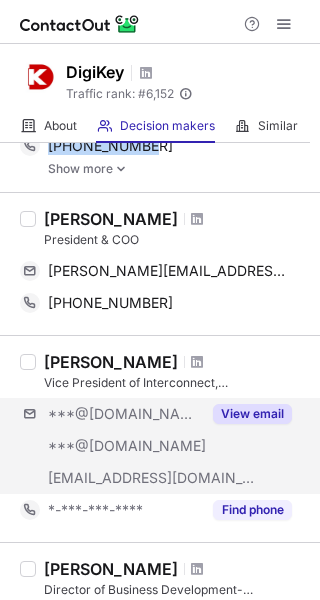 scroll, scrollTop: 800, scrollLeft: 0, axis: vertical 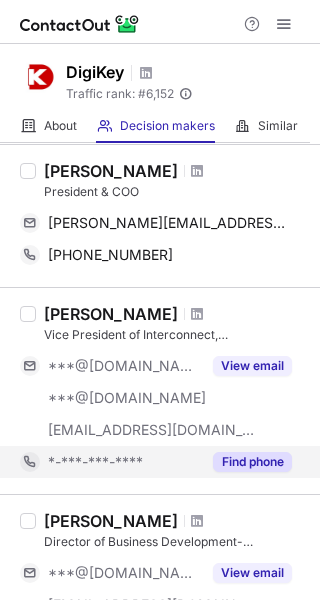 click on "Find phone" at bounding box center (252, 462) 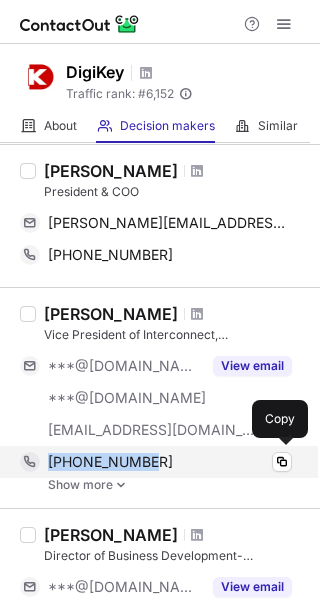 drag, startPoint x: 157, startPoint y: 462, endPoint x: 52, endPoint y: 462, distance: 105 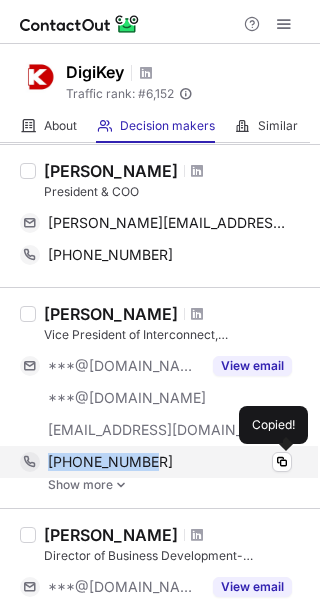 copy on "+13097122554" 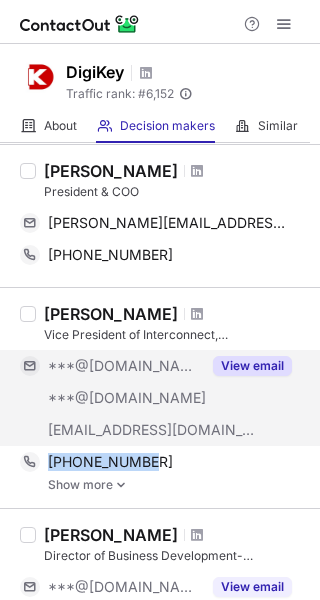 click on "View email" at bounding box center [252, 366] 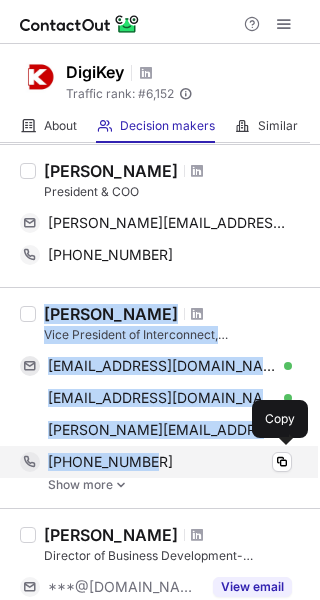 drag, startPoint x: 49, startPoint y: 315, endPoint x: 155, endPoint y: 463, distance: 182.04395 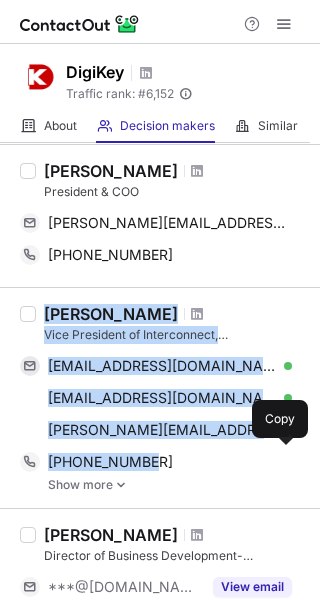 copy on "Heather Fulara Vice President of Interconnect, Electromechanical and Industrial Automation heatherjudd06@gmail.com Verified Copy heatherfulara@gmail.com Verified Copy heather.fulara@digikey.com Verified Copy +13097122554" 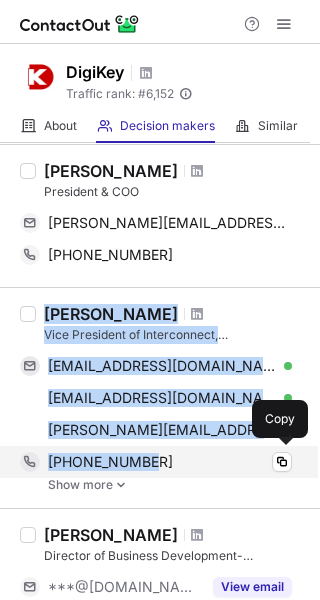 click on "+13097122554" at bounding box center [170, 462] 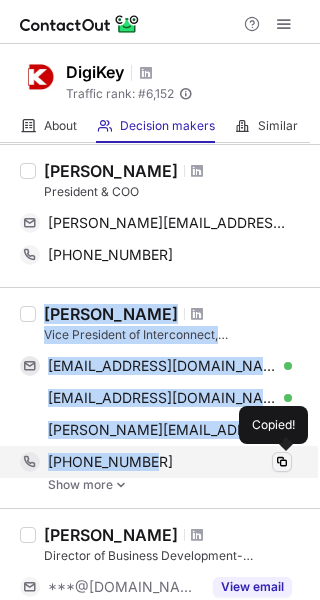 click at bounding box center (282, 462) 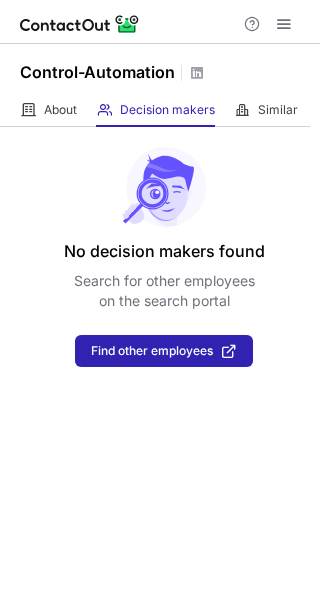 scroll, scrollTop: 0, scrollLeft: 0, axis: both 